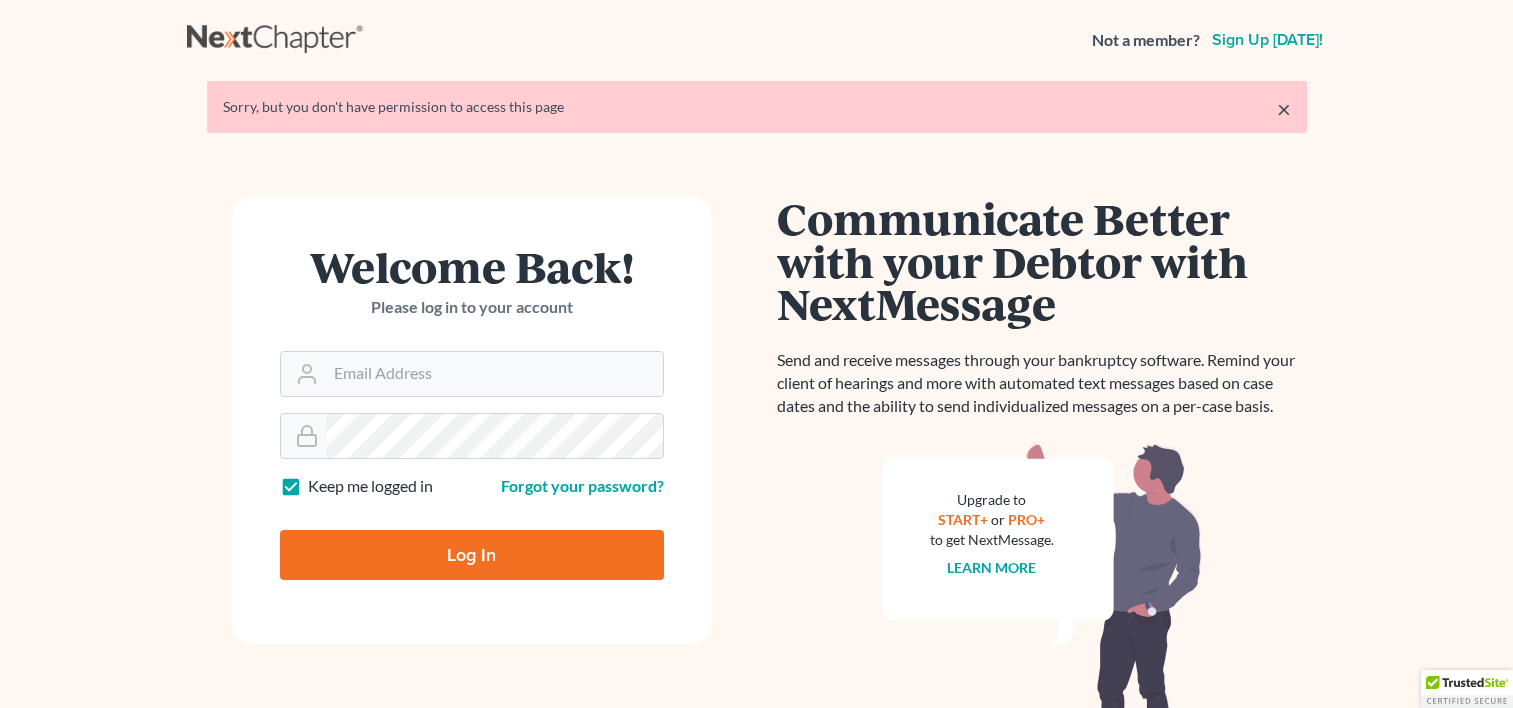 scroll, scrollTop: 0, scrollLeft: 0, axis: both 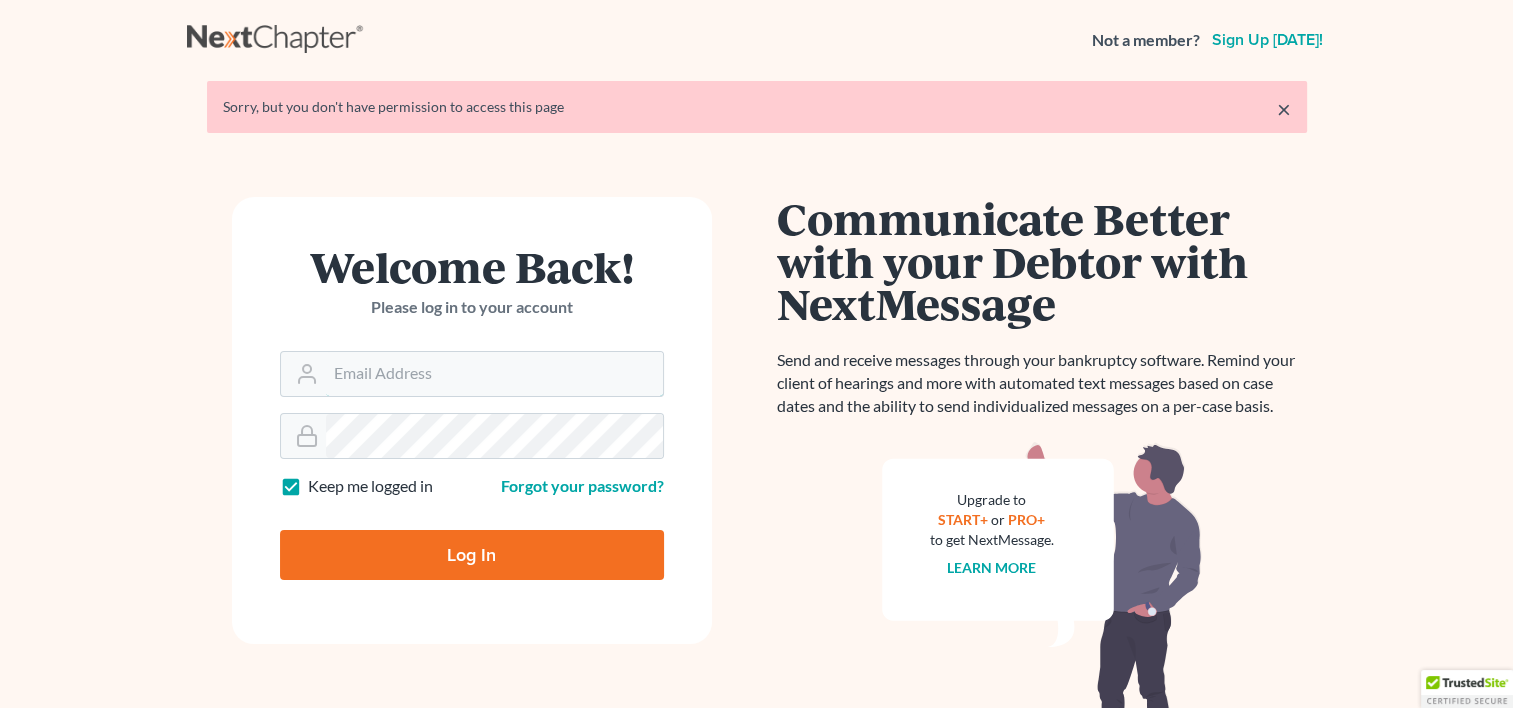 type on "[EMAIL_ADDRESS][DOMAIN_NAME]" 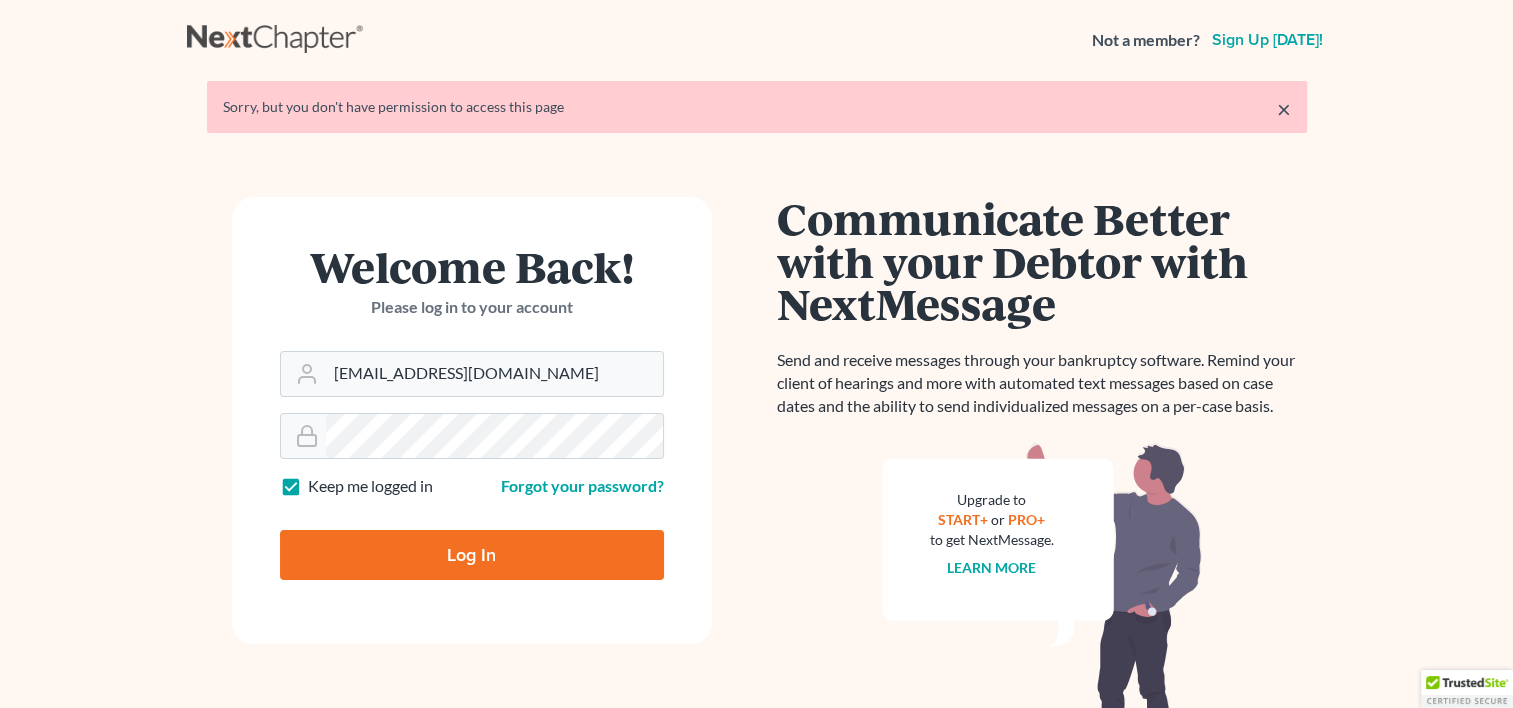 click on "Log In" at bounding box center (472, 555) 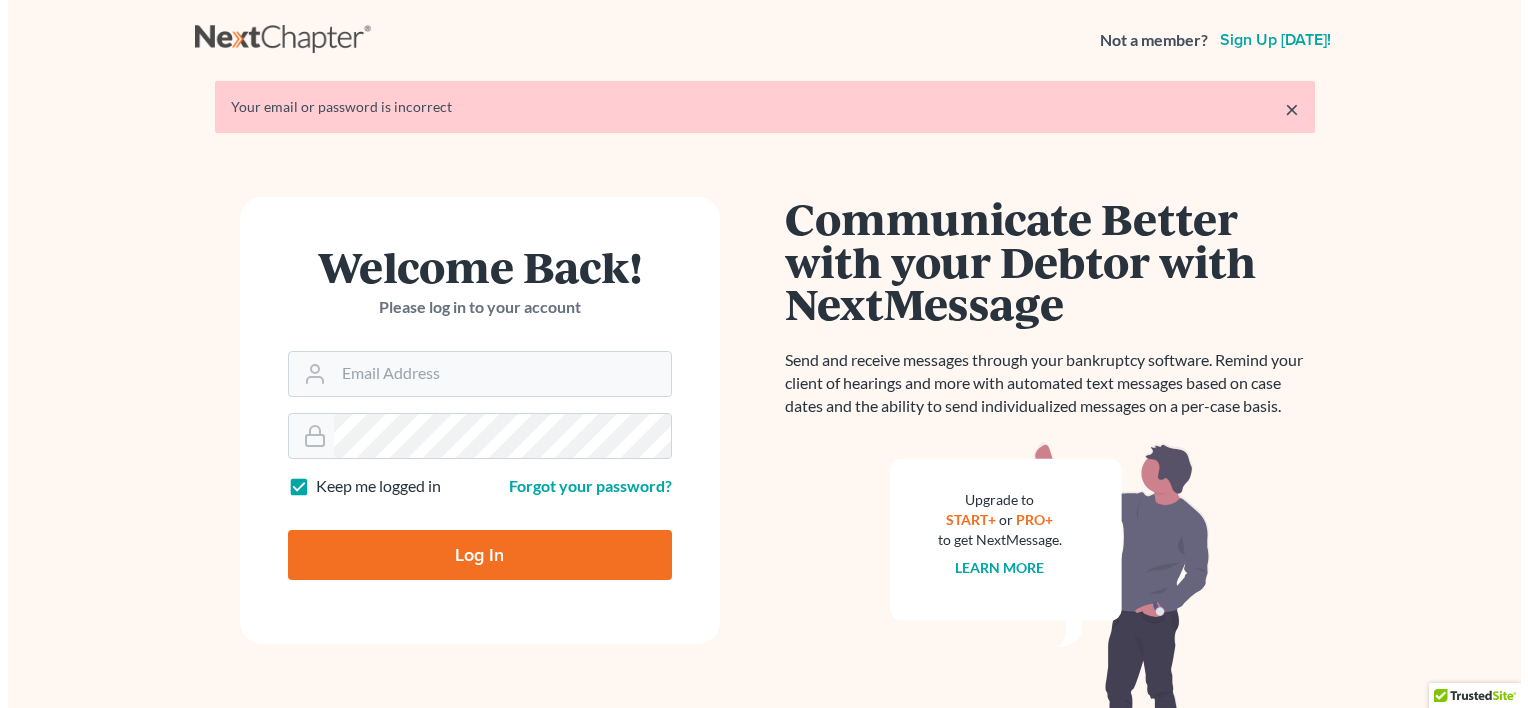 scroll, scrollTop: 0, scrollLeft: 0, axis: both 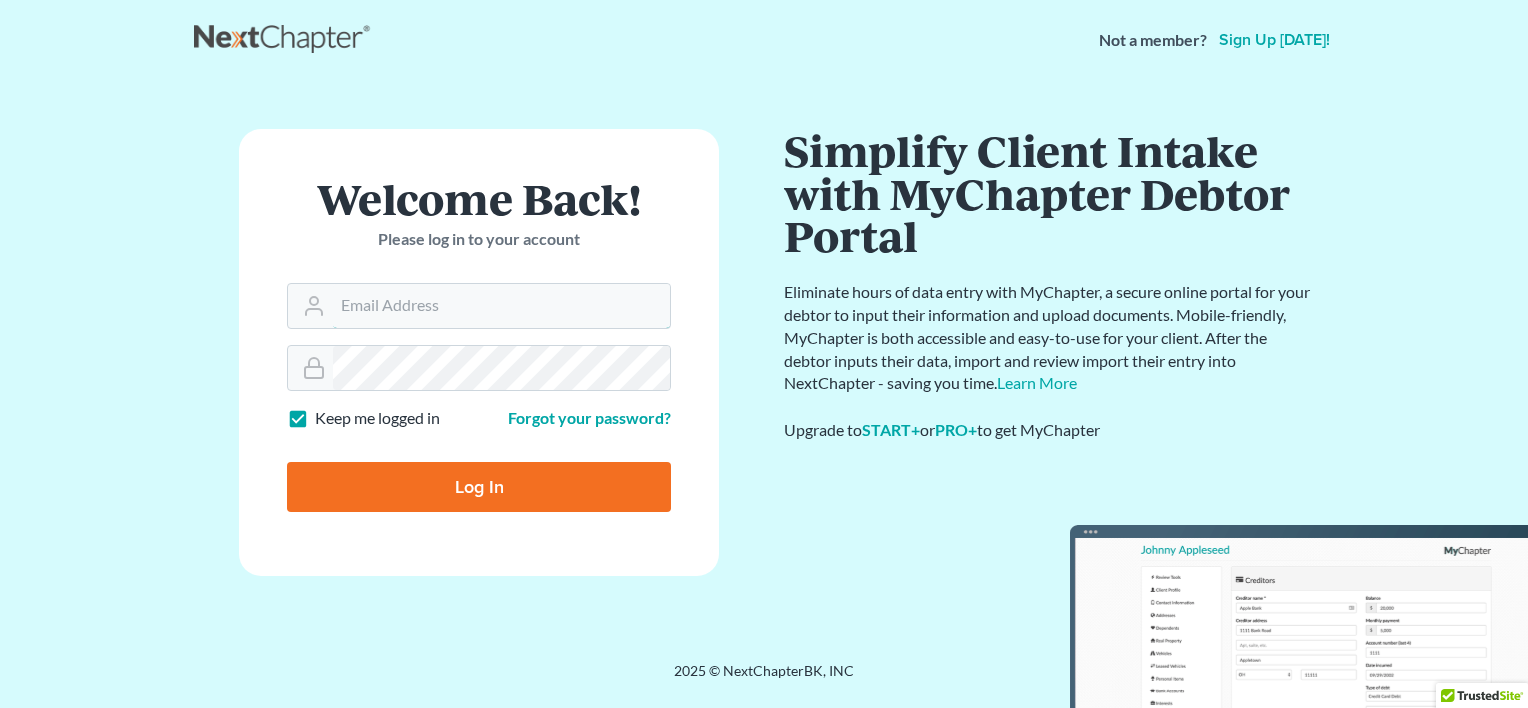 type on "[EMAIL_ADDRESS][DOMAIN_NAME]" 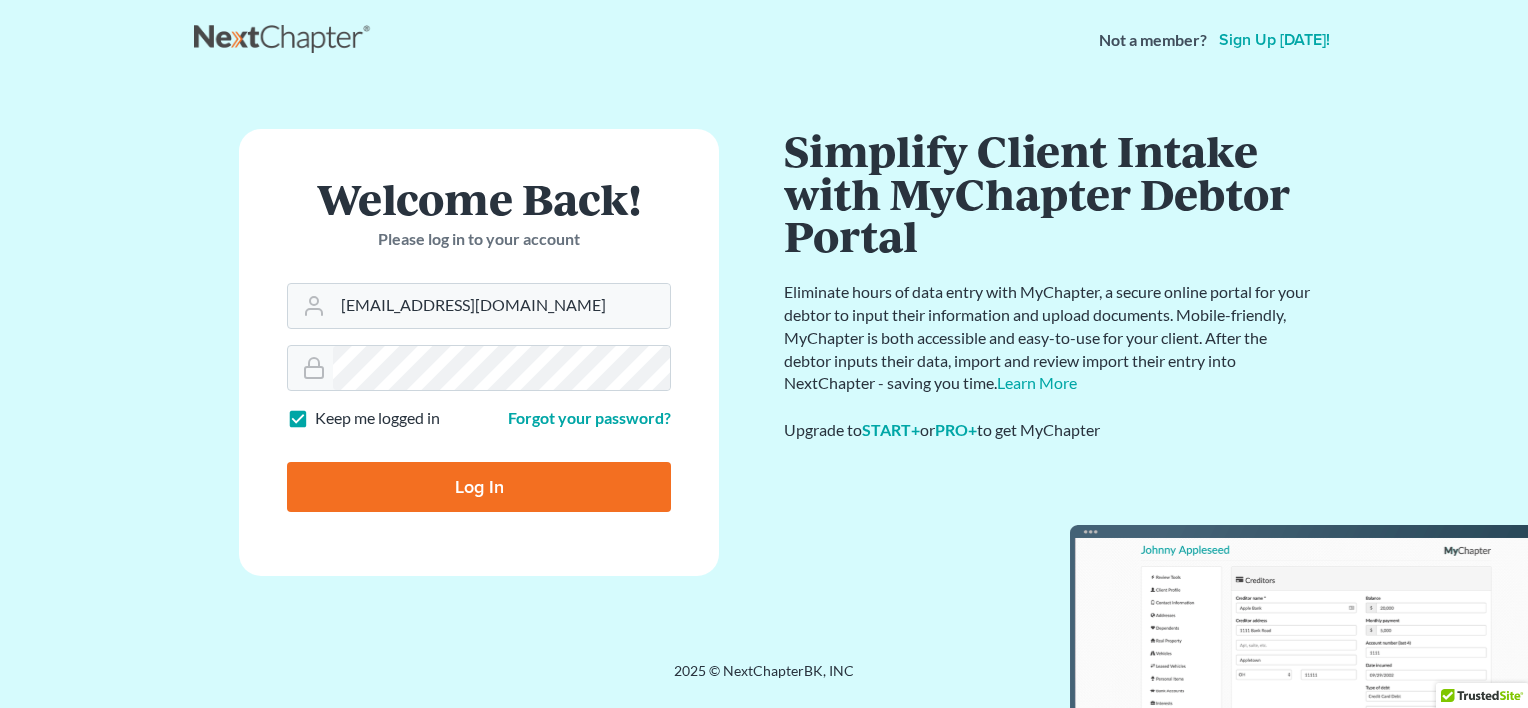 click on "Forgot your password?" at bounding box center [580, 418] 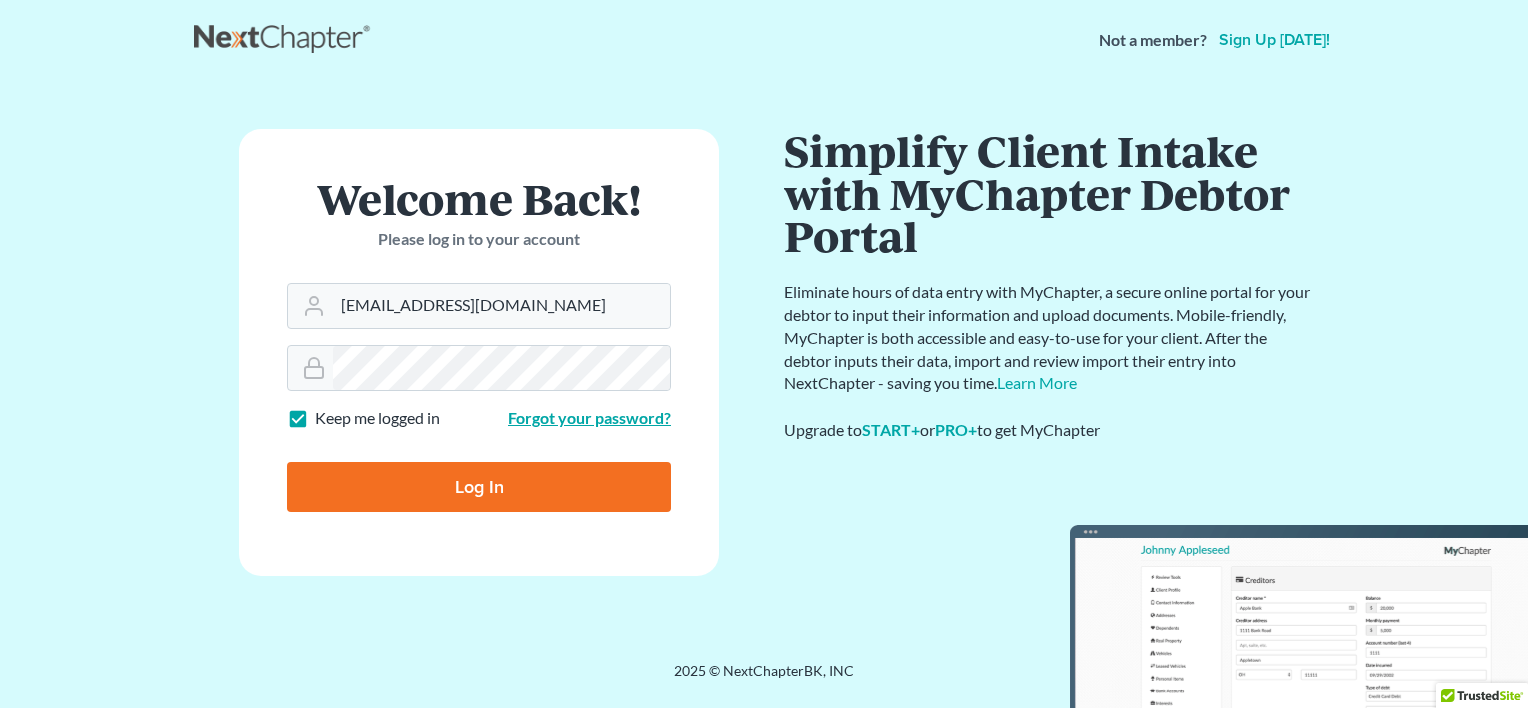 click on "Forgot your password?" at bounding box center [589, 417] 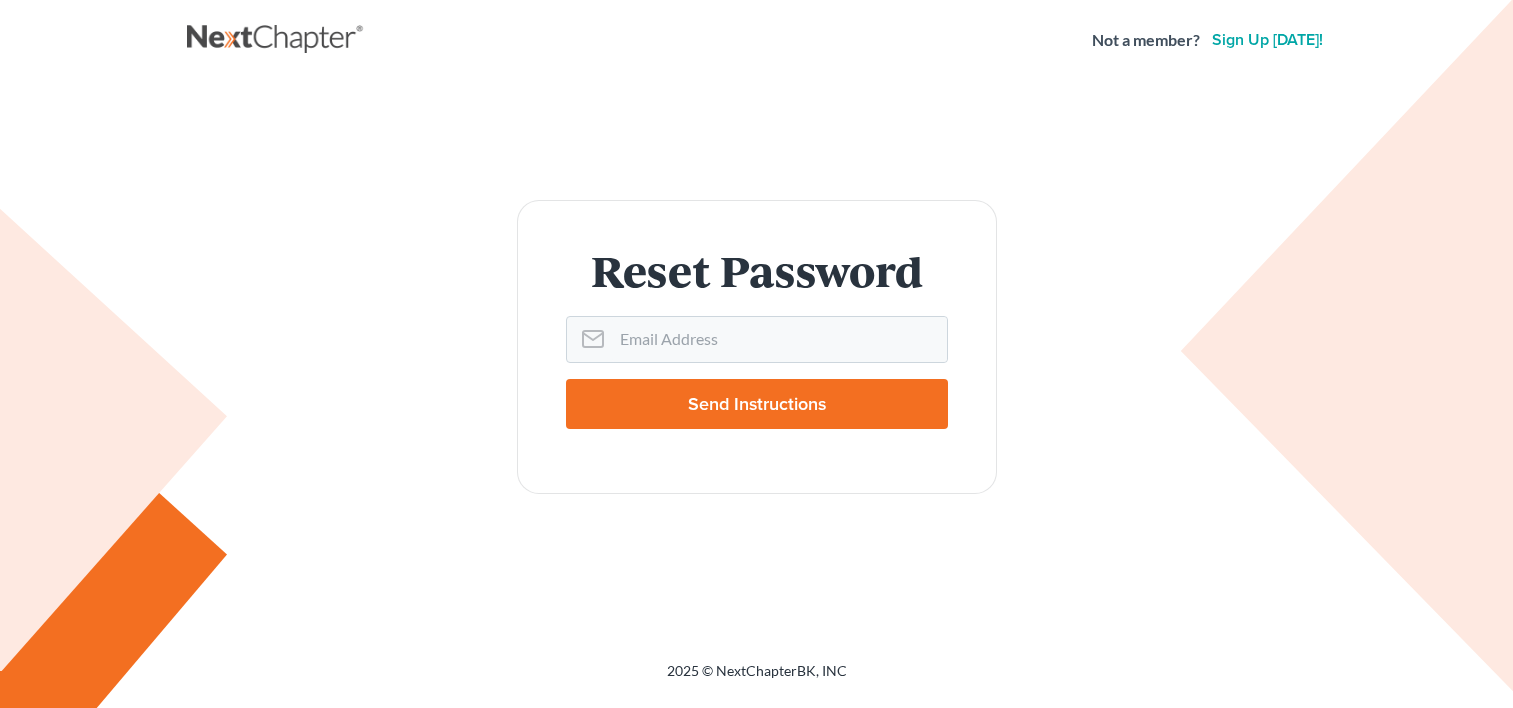 scroll, scrollTop: 0, scrollLeft: 0, axis: both 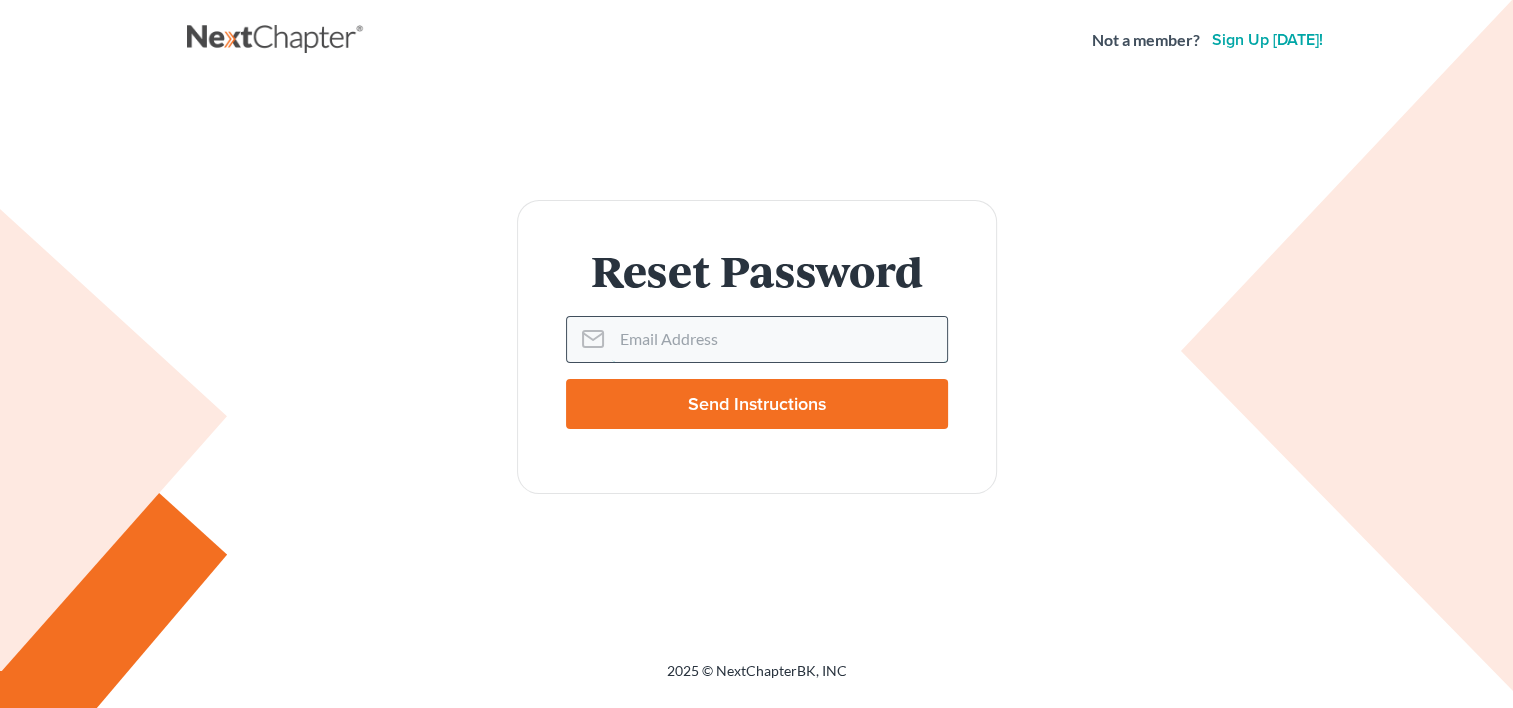 click on "Email Address" at bounding box center (779, 339) 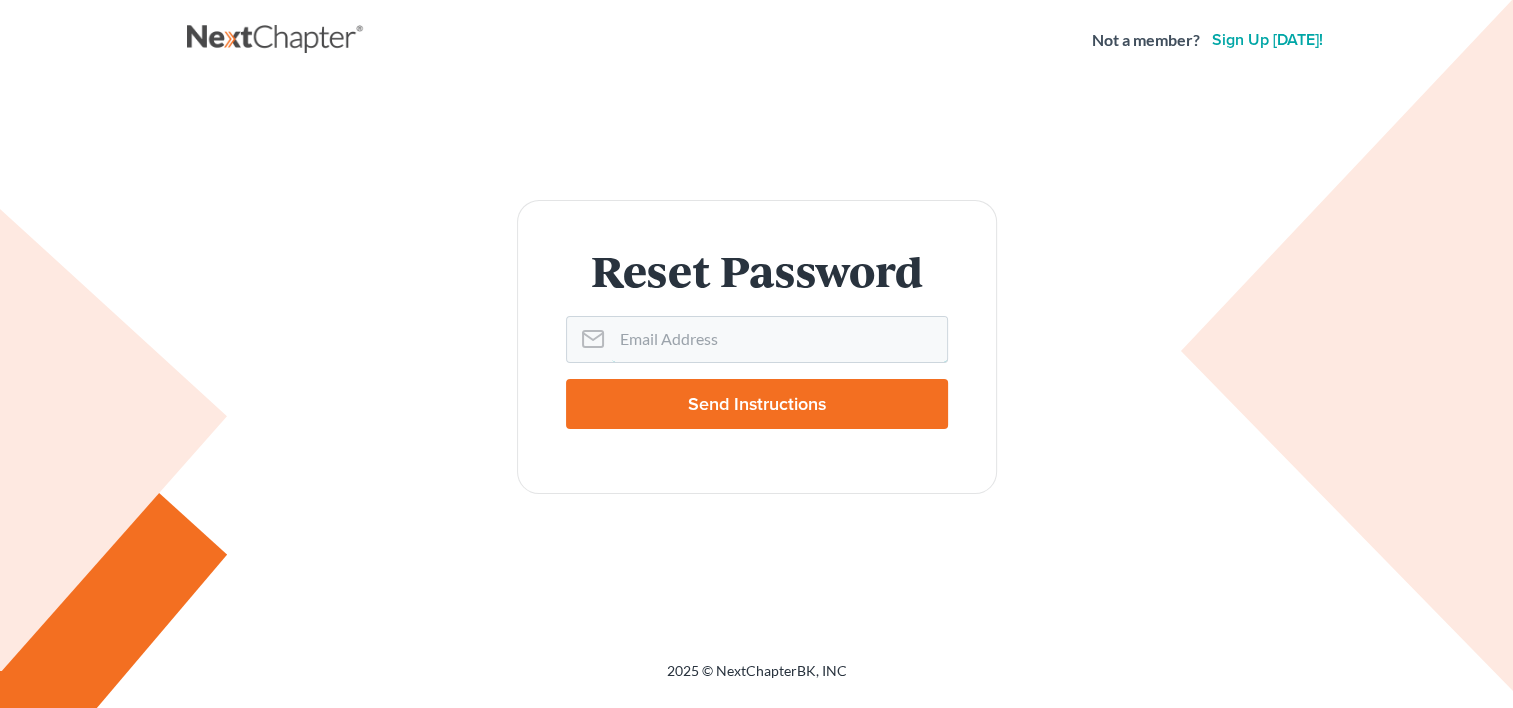 type on "[EMAIL_ADDRESS][DOMAIN_NAME]" 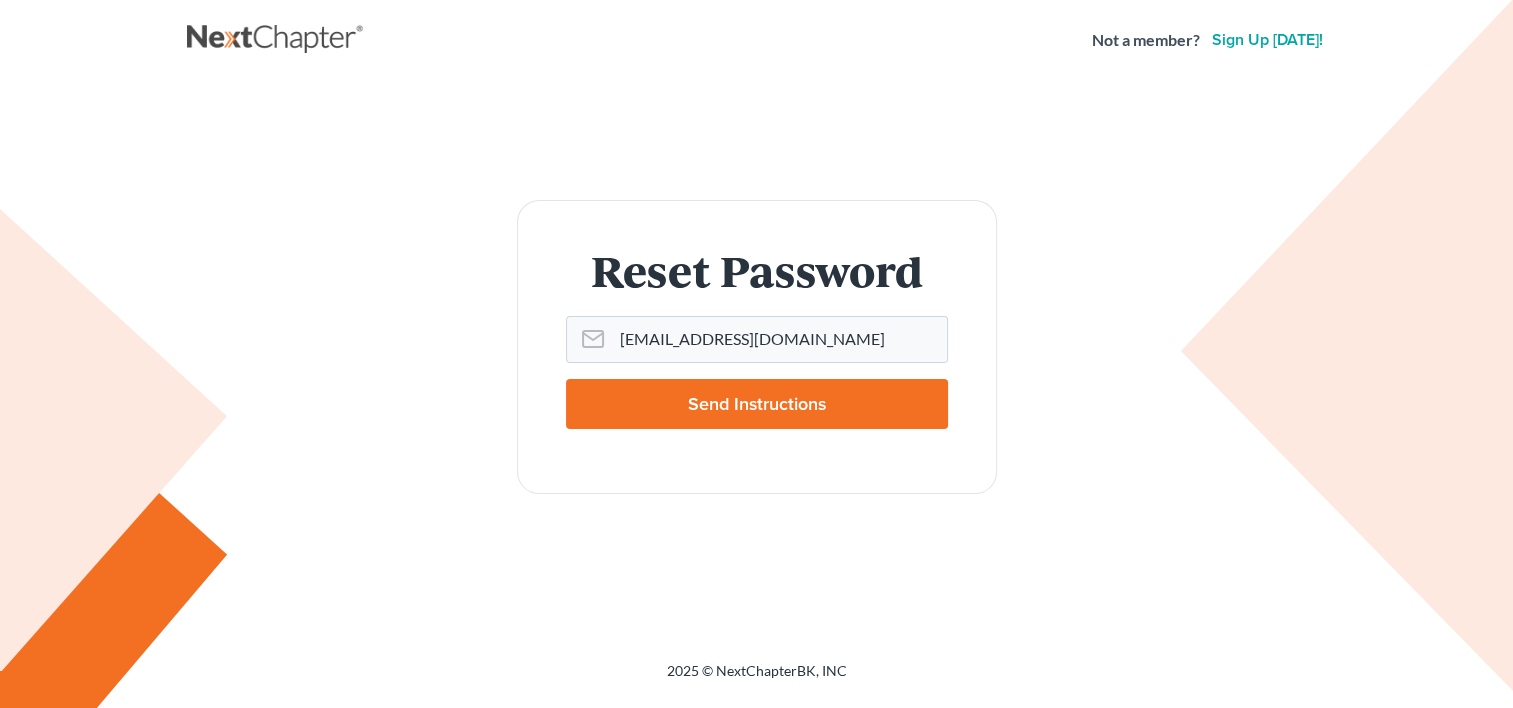 click on "Send Instructions" at bounding box center [757, 404] 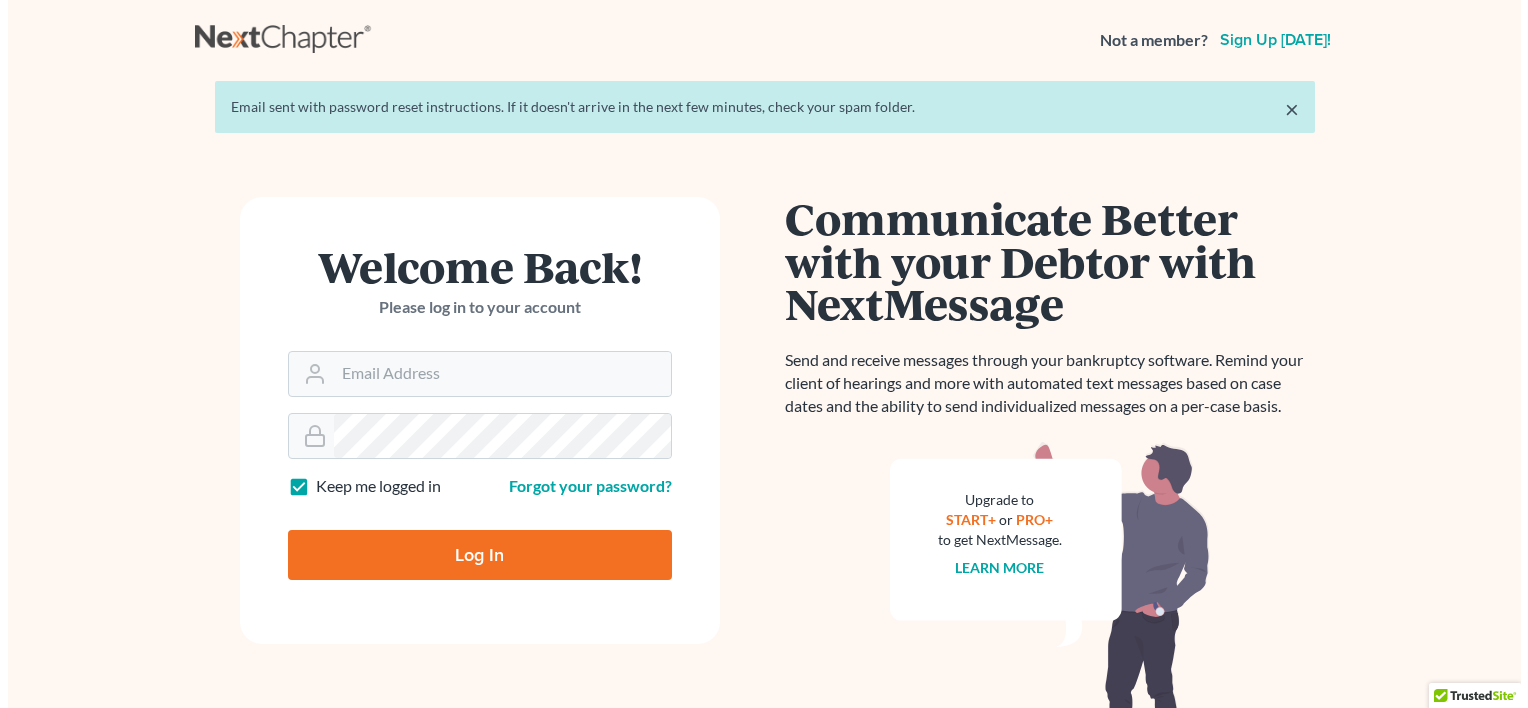 scroll, scrollTop: 0, scrollLeft: 0, axis: both 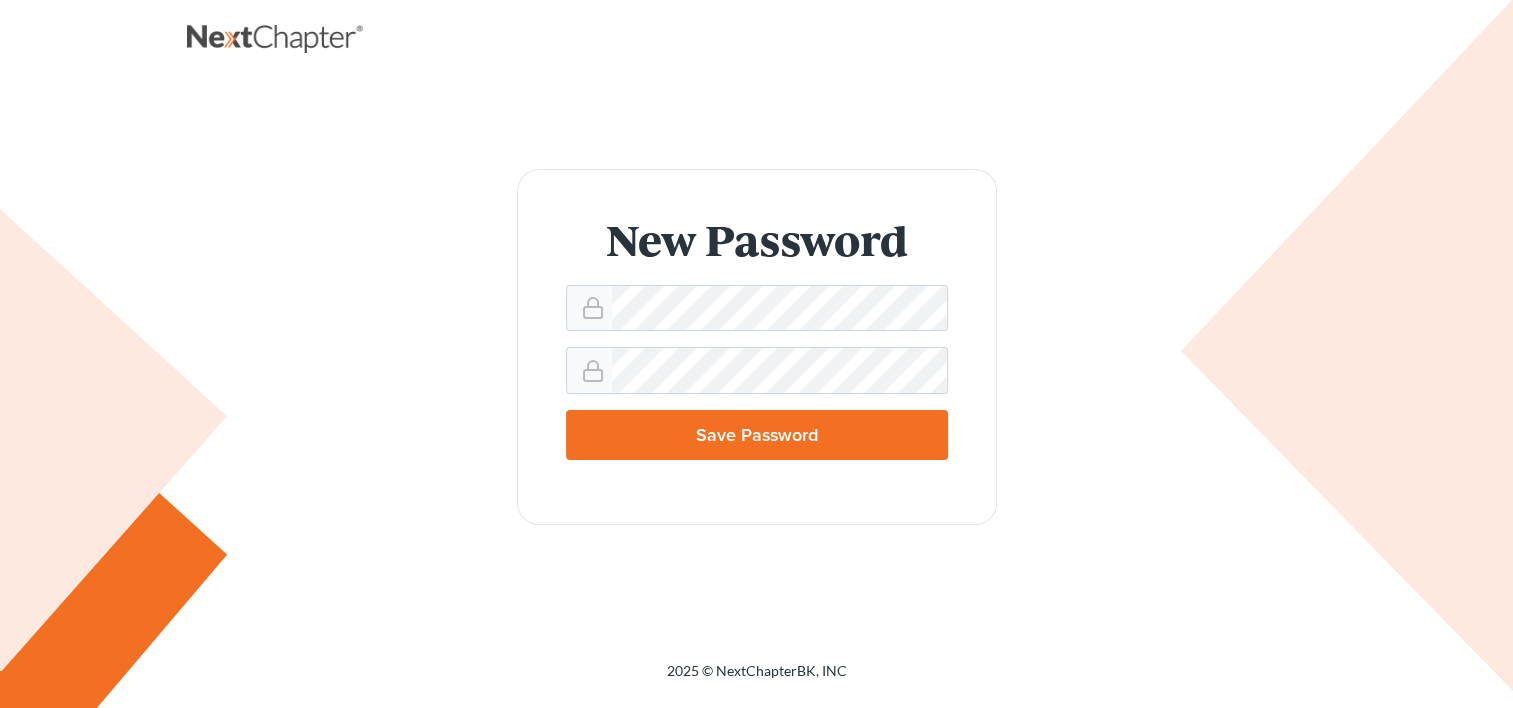 click on "Save Password" at bounding box center (757, 435) 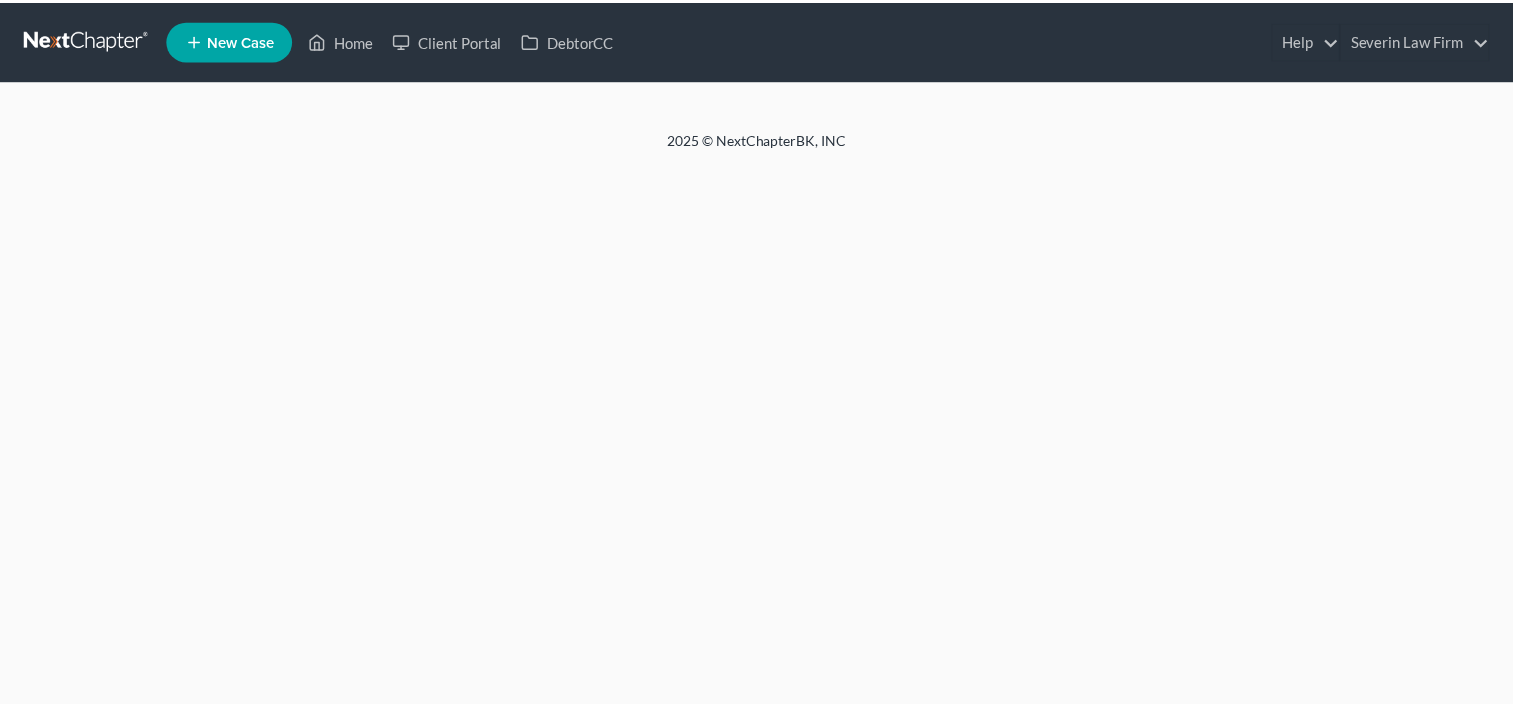 scroll, scrollTop: 0, scrollLeft: 0, axis: both 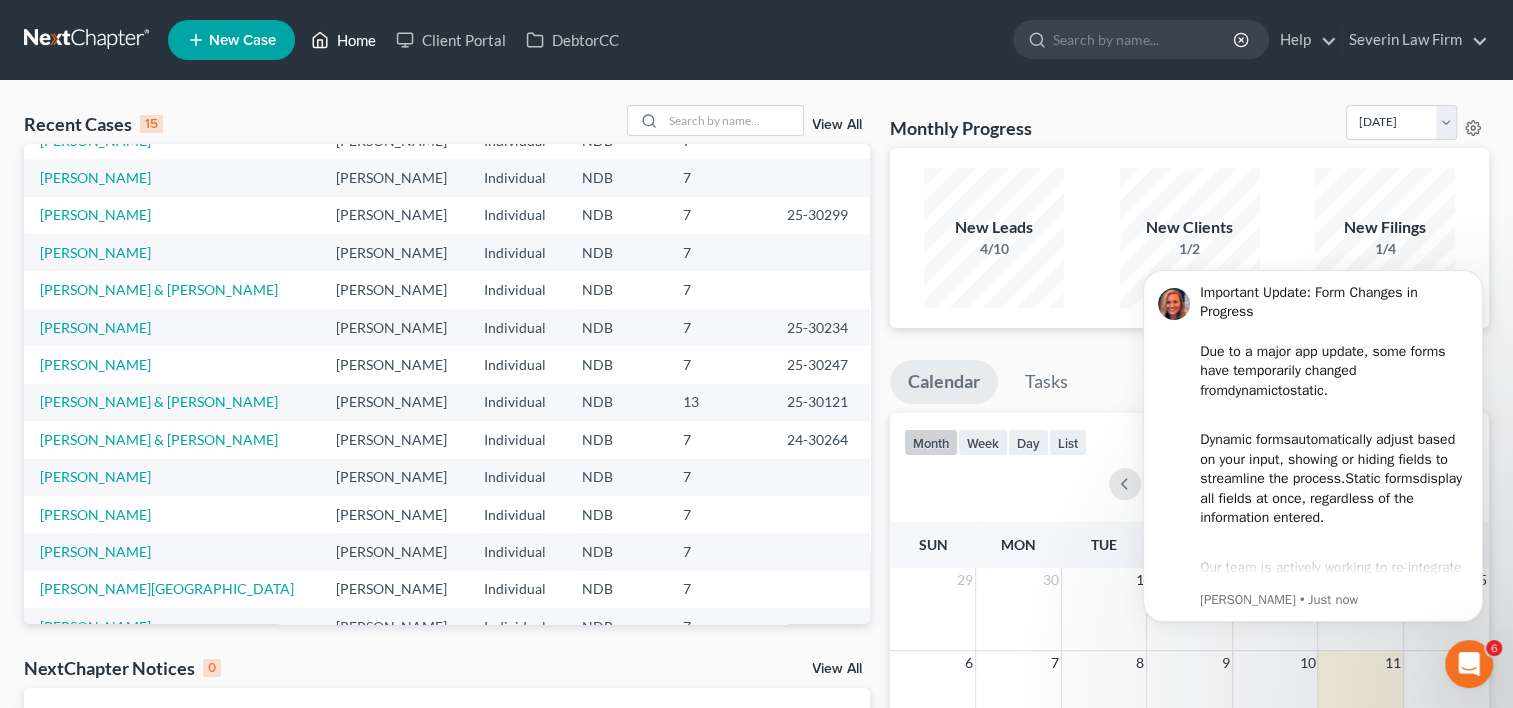 click on "Home" at bounding box center (343, 40) 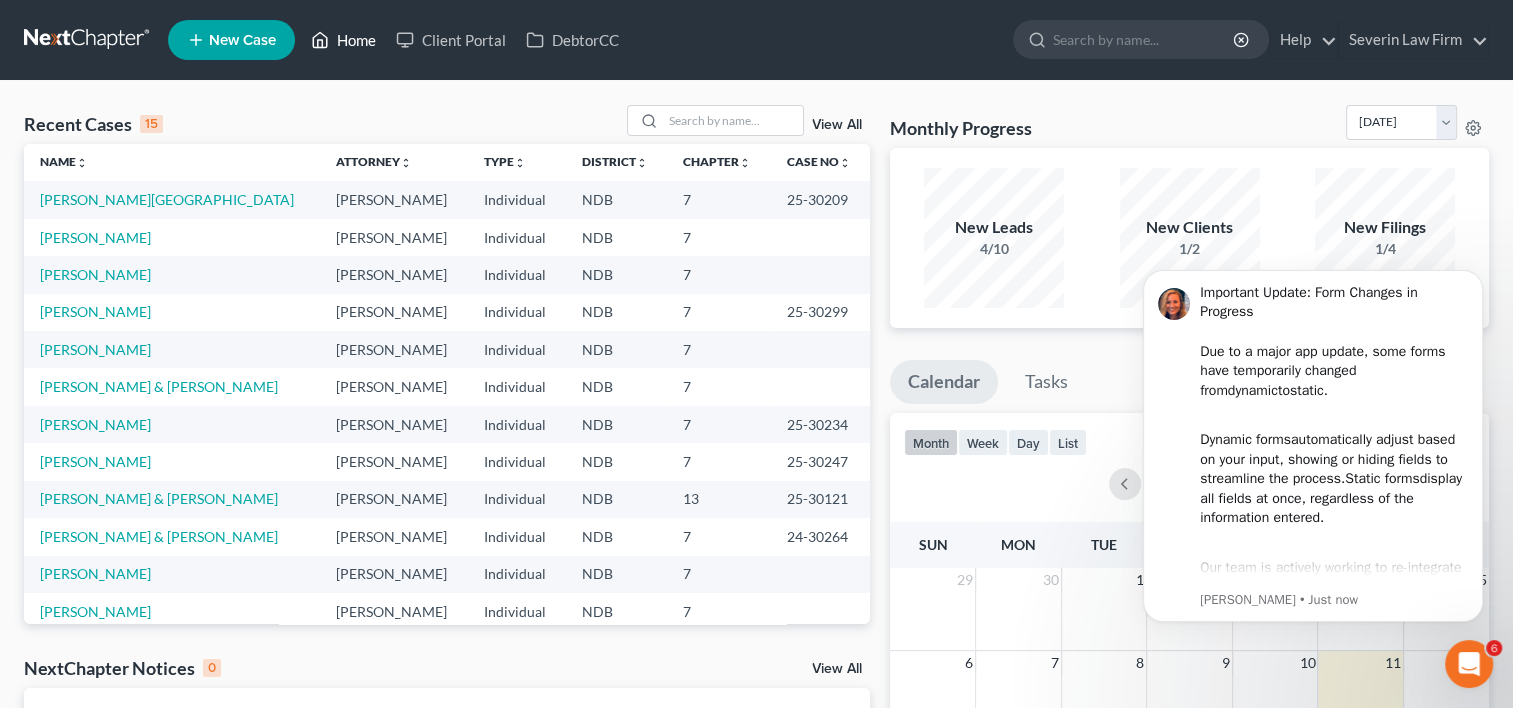 scroll, scrollTop: 0, scrollLeft: 0, axis: both 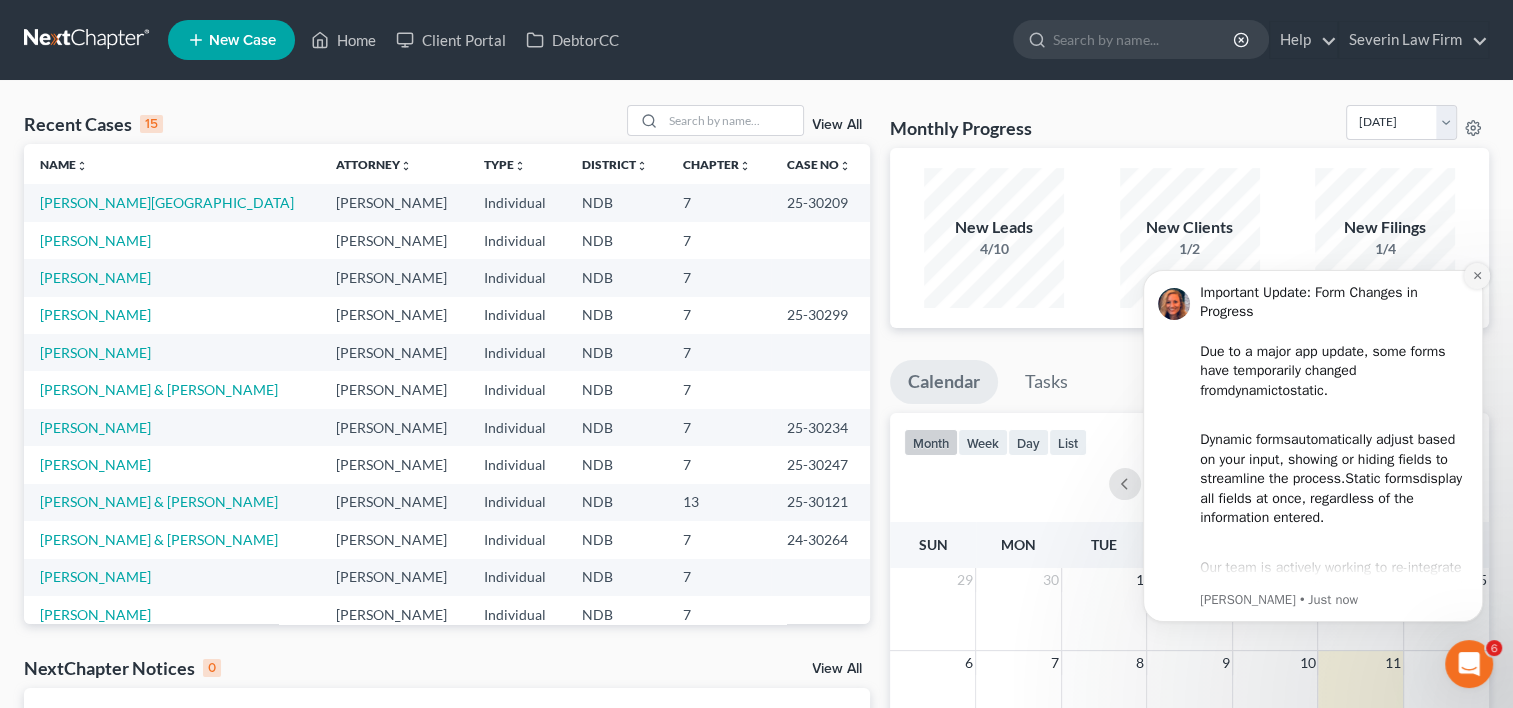 drag, startPoint x: 1478, startPoint y: 275, endPoint x: 2591, endPoint y: 518, distance: 1139.2181 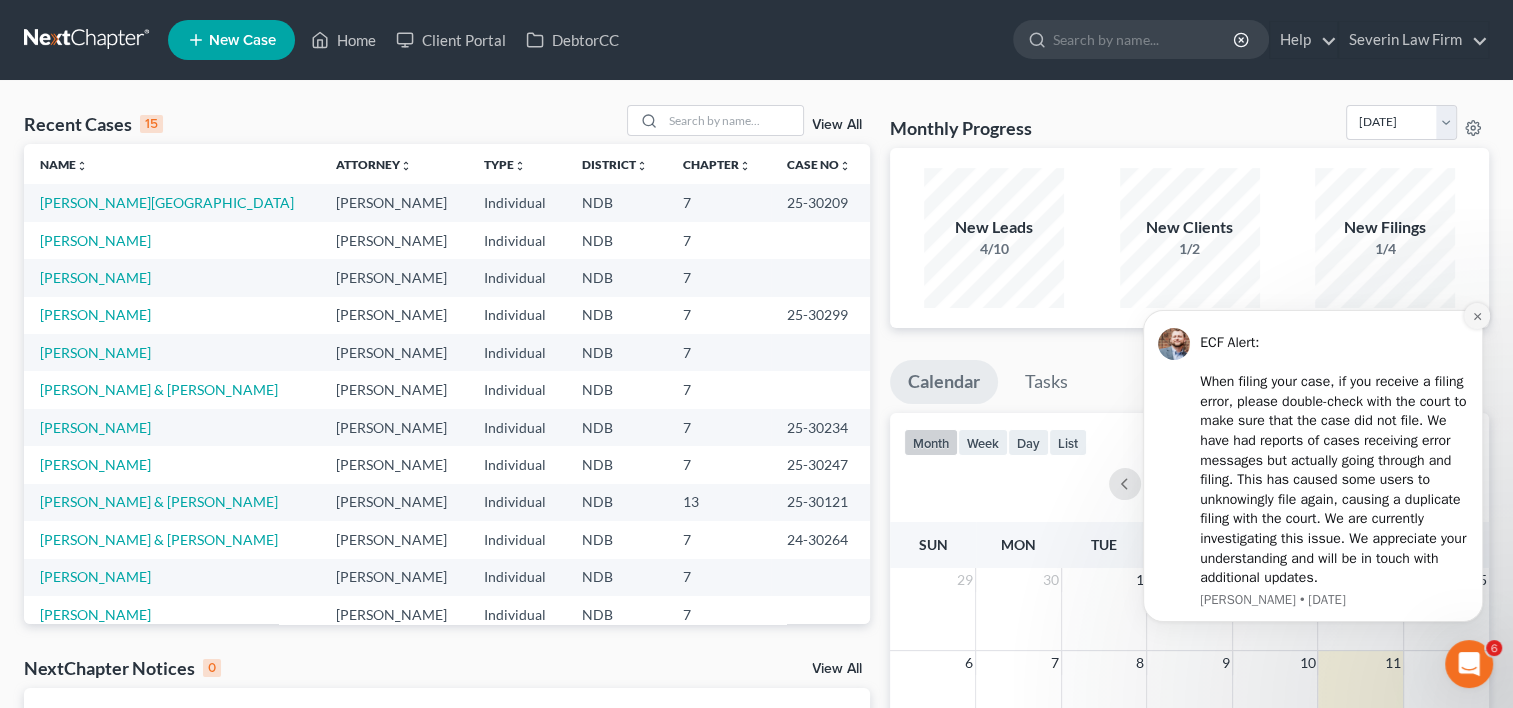 click 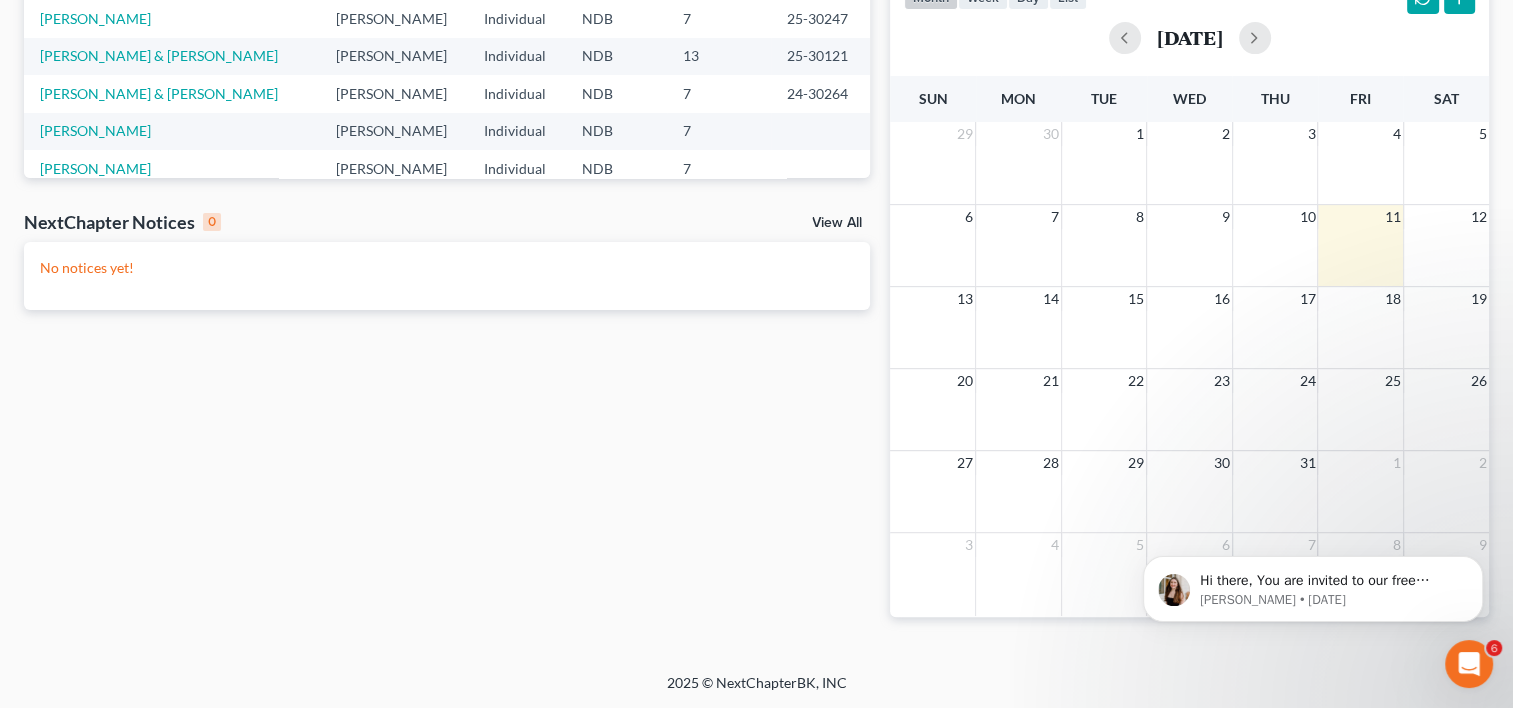 scroll, scrollTop: 0, scrollLeft: 0, axis: both 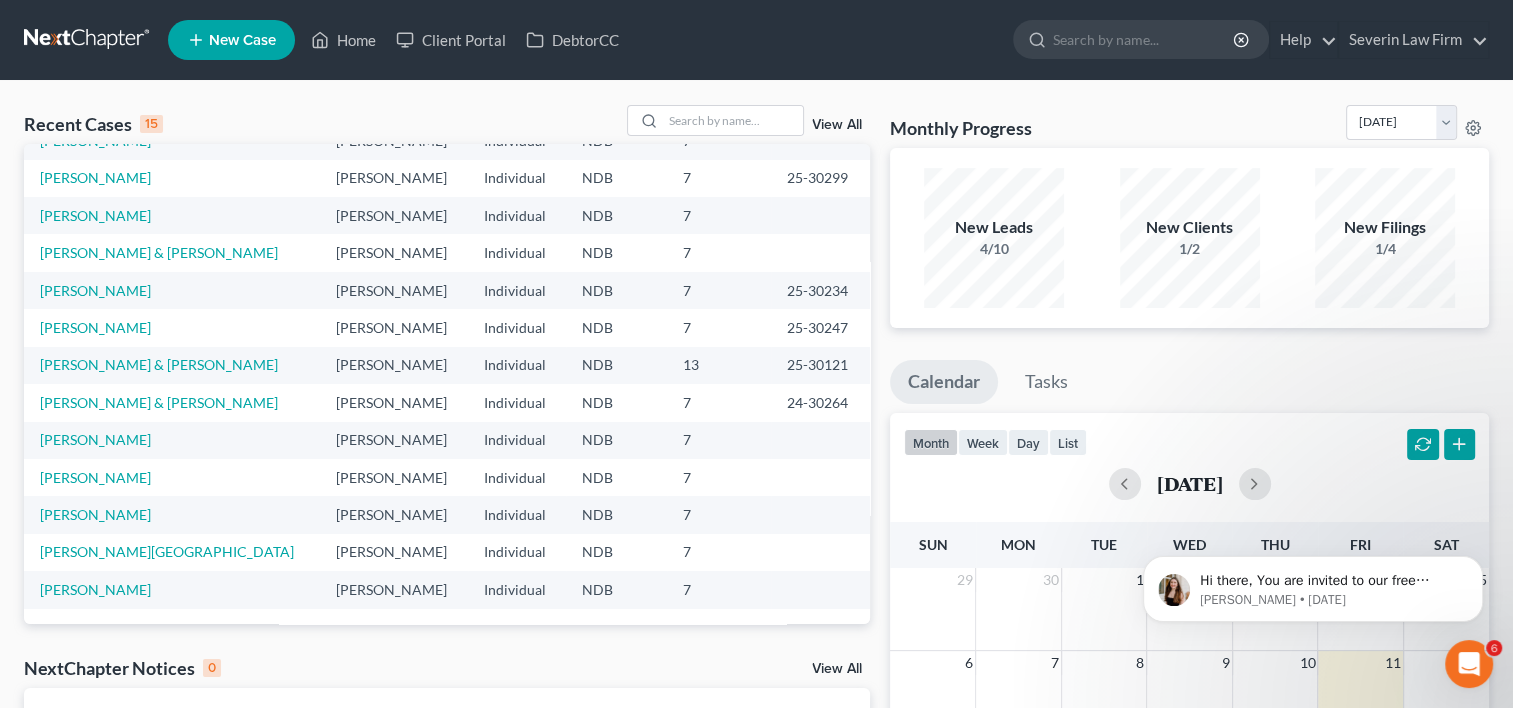 click on "View All" at bounding box center [837, 669] 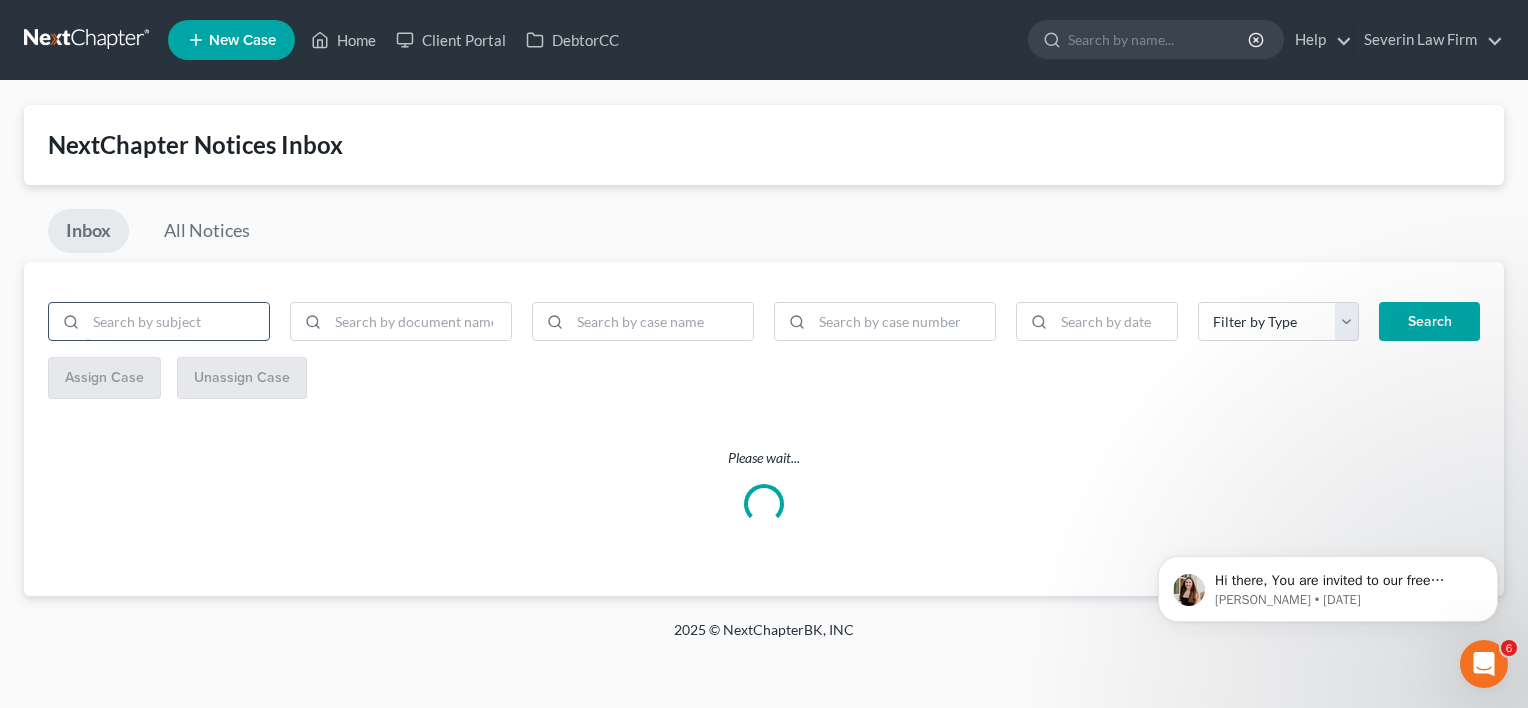 click at bounding box center [177, 322] 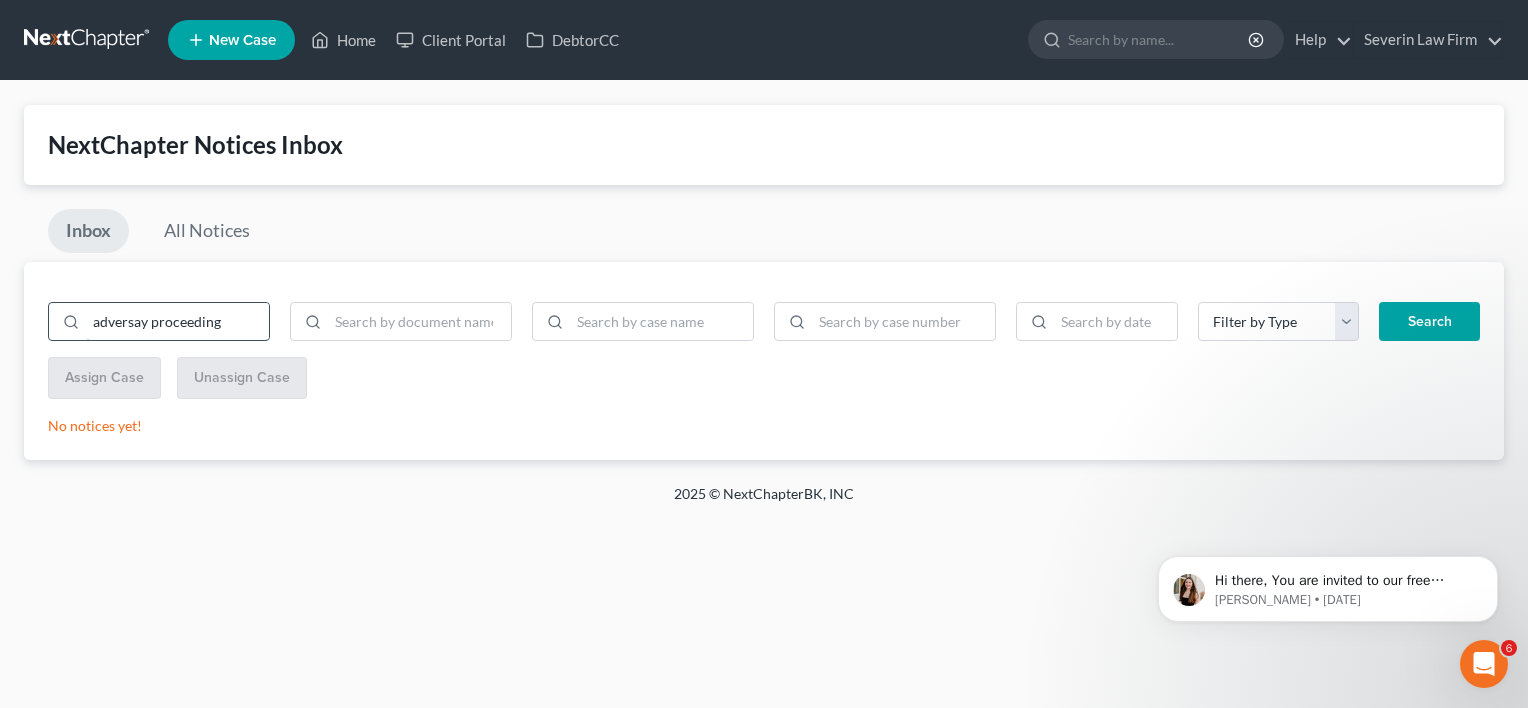 type on "adversay proceeding" 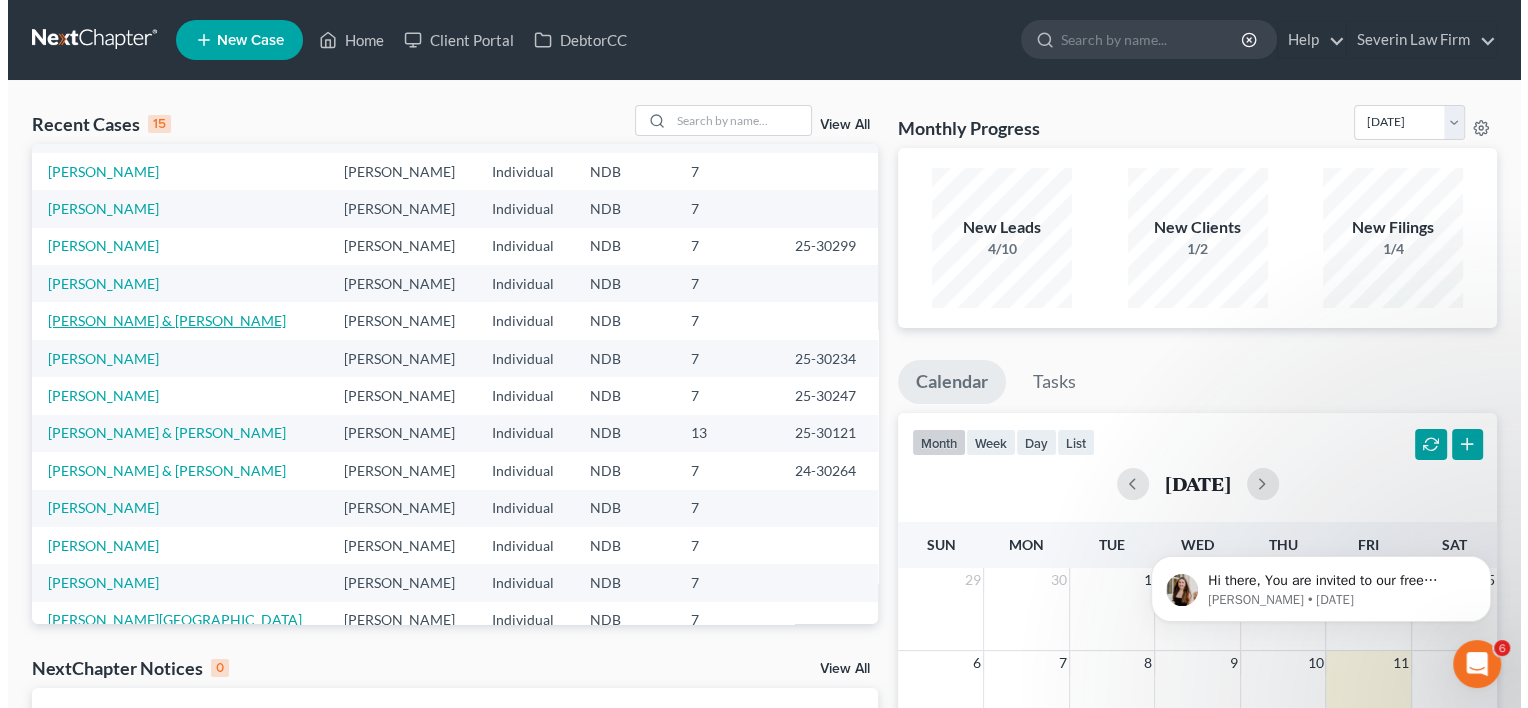 scroll, scrollTop: 137, scrollLeft: 0, axis: vertical 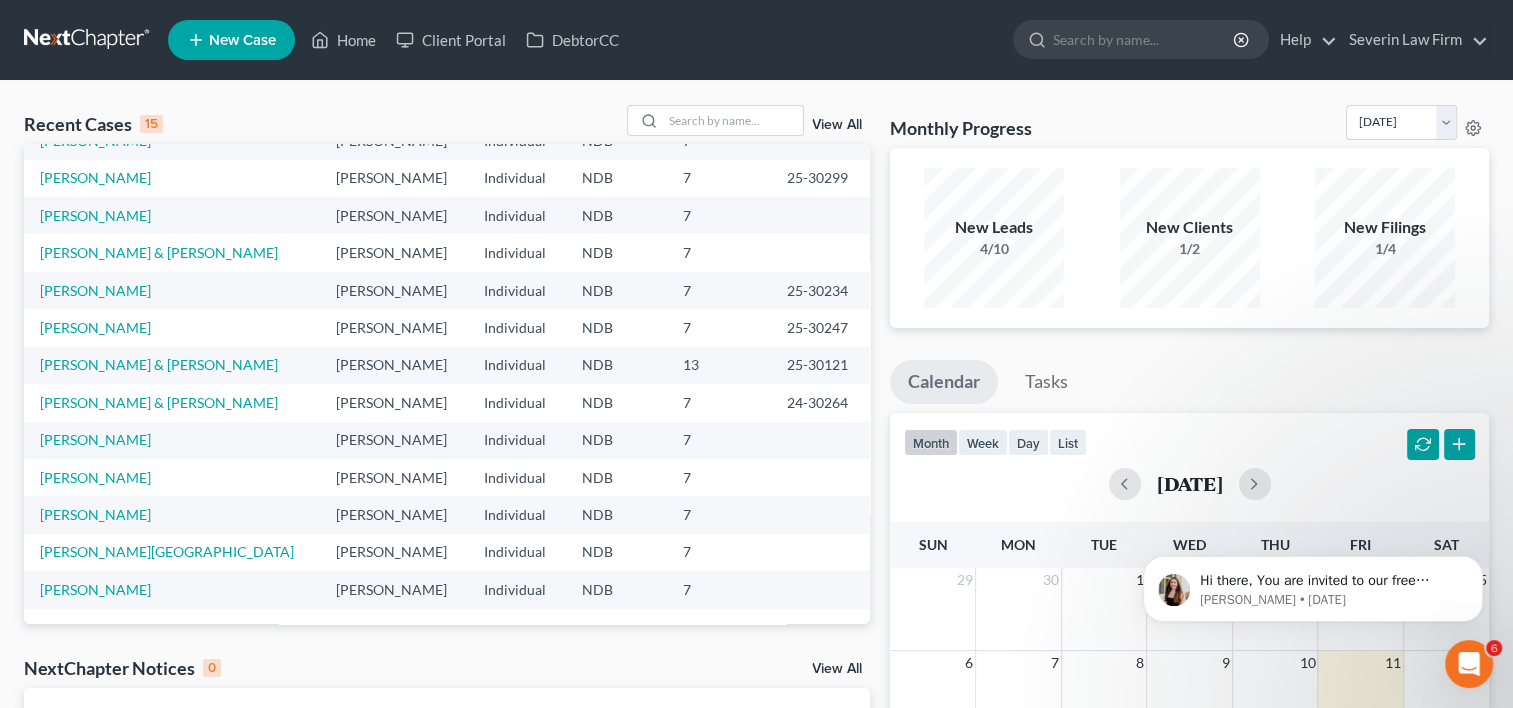 click on "View All" at bounding box center [837, 669] 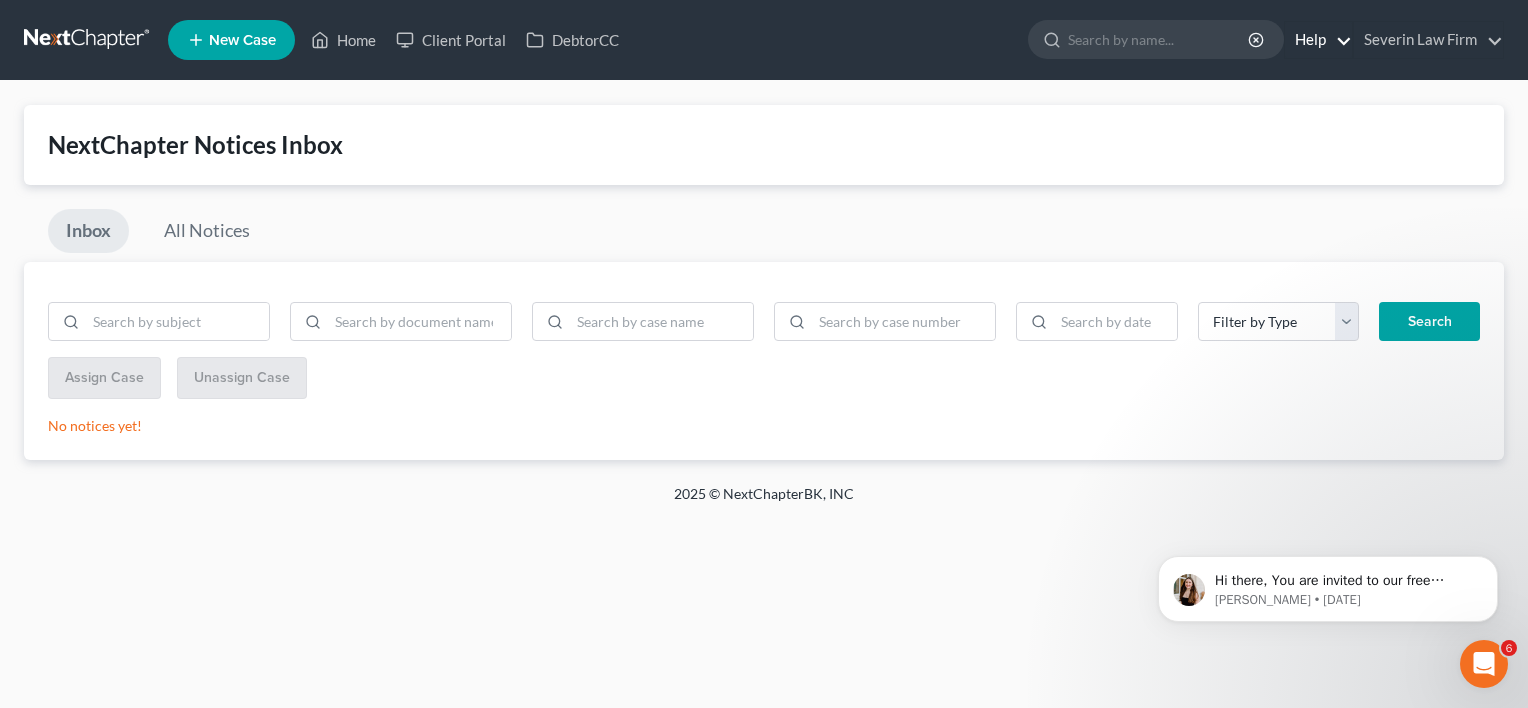 click on "Help" at bounding box center (1318, 40) 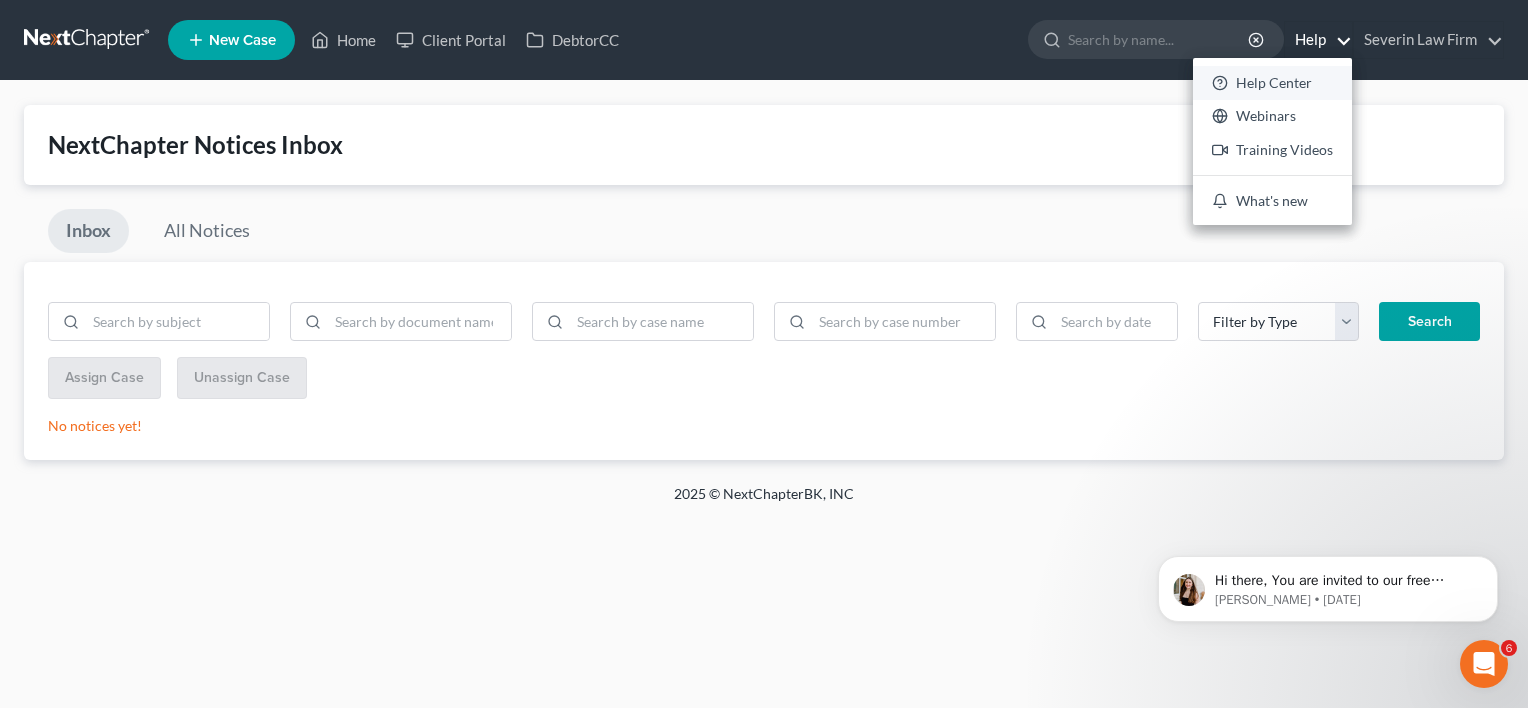click on "Help Center" at bounding box center (1272, 83) 